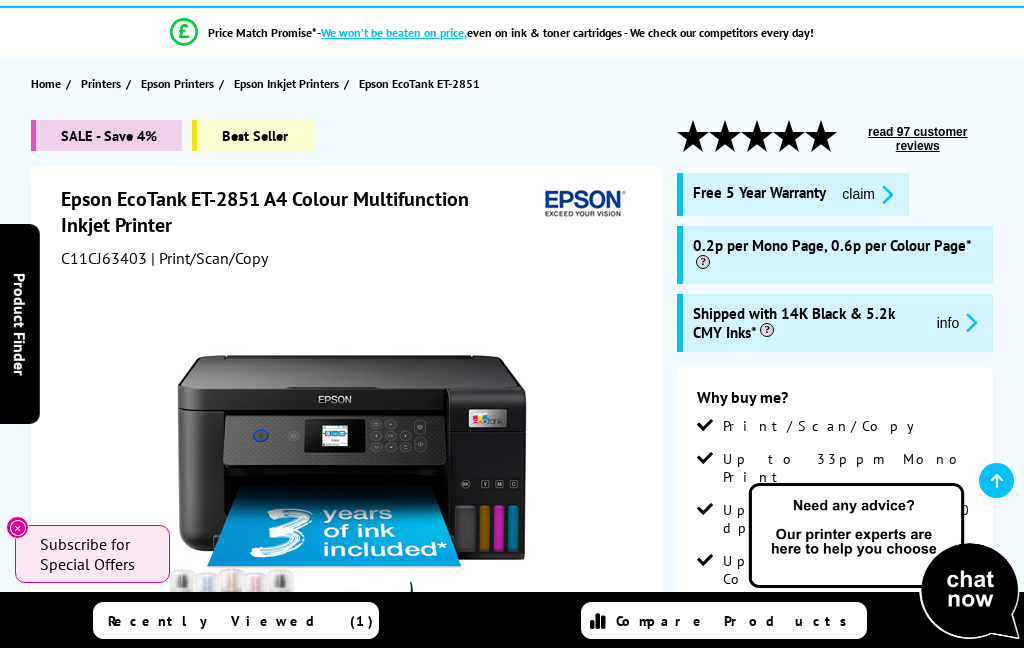 scroll, scrollTop: 716, scrollLeft: 0, axis: vertical 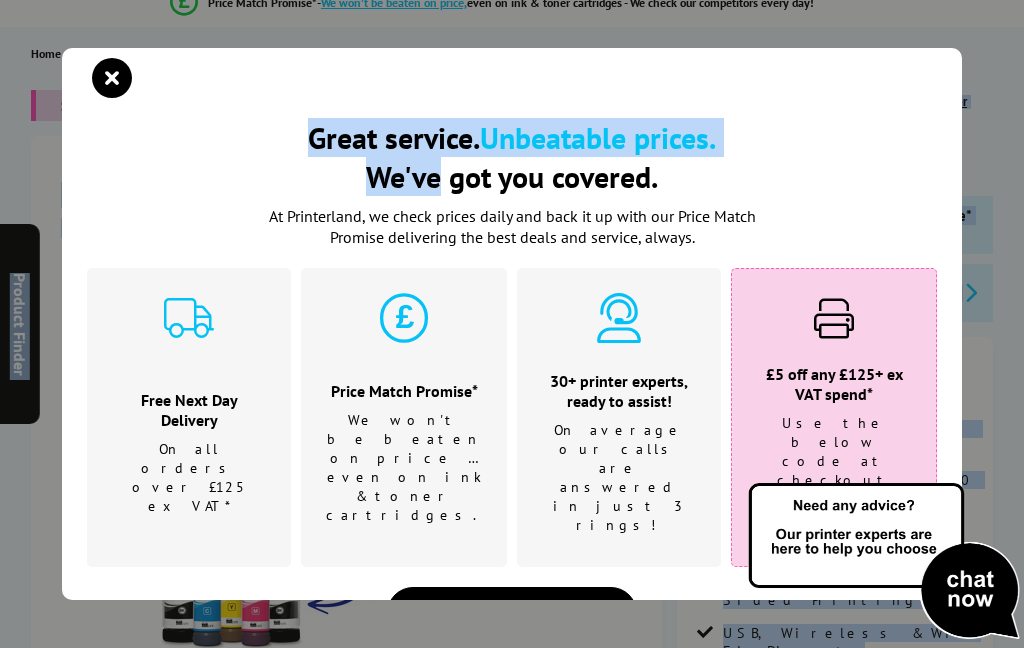 click at bounding box center (112, 78) 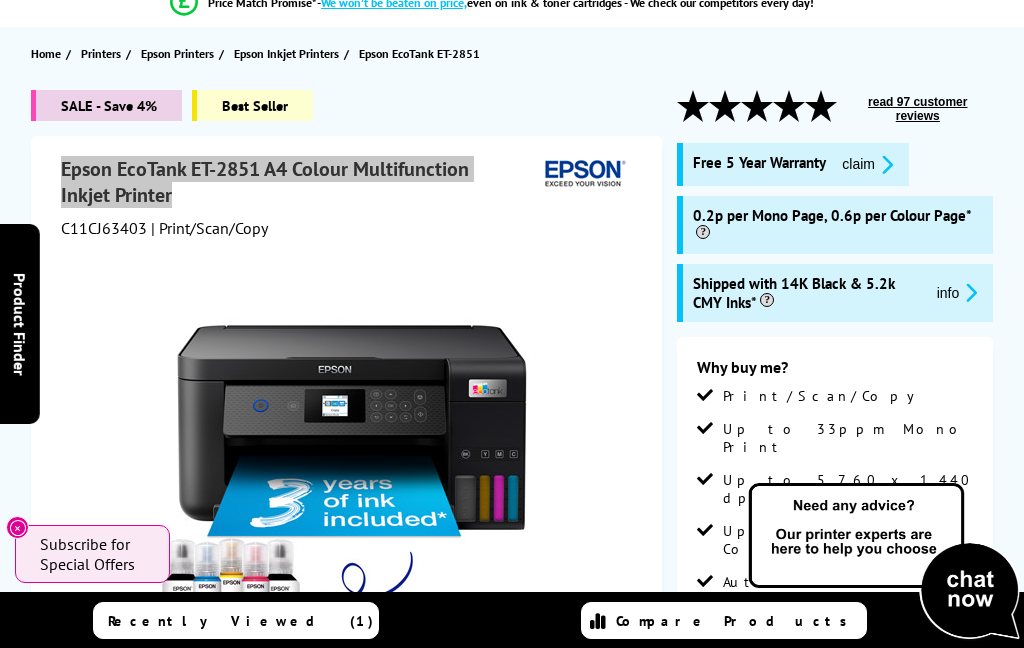 scroll, scrollTop: 0, scrollLeft: 0, axis: both 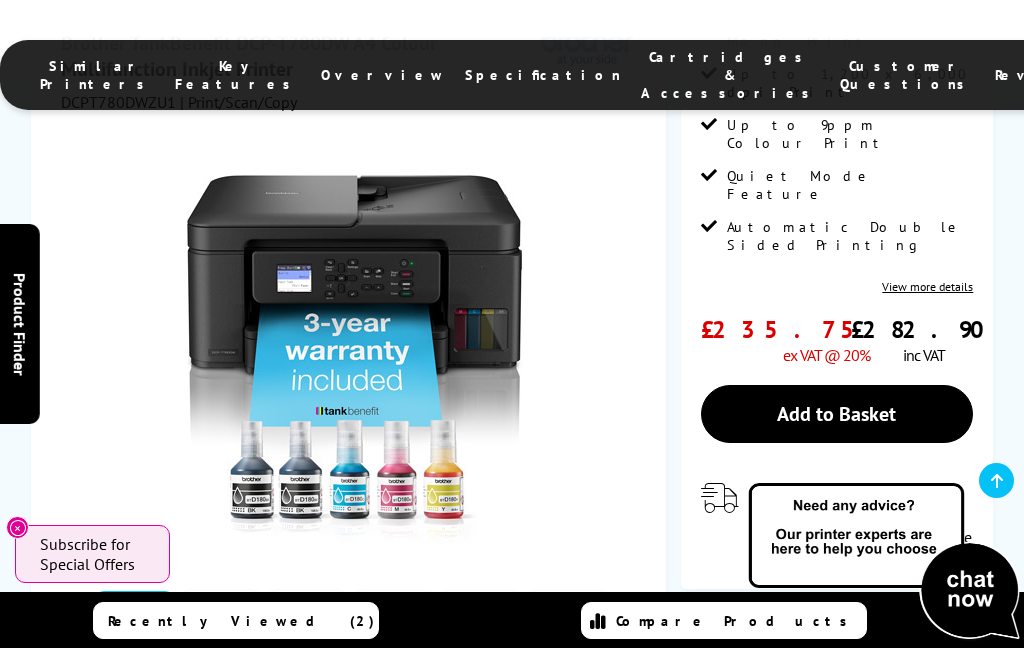 click on "Add to Basket" at bounding box center [837, 414] 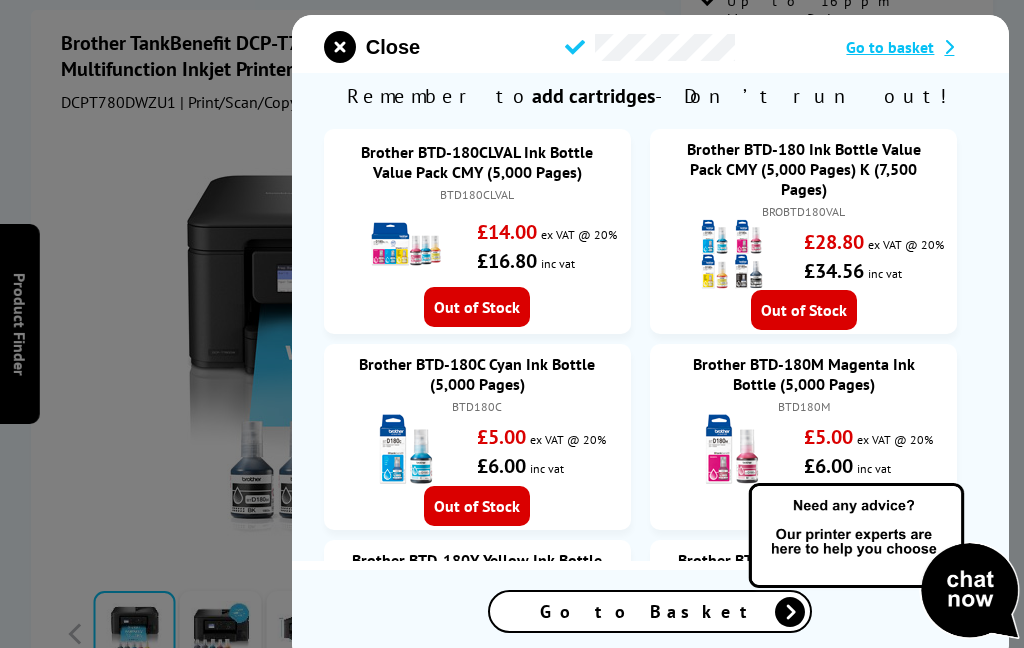 scroll, scrollTop: 567, scrollLeft: 0, axis: vertical 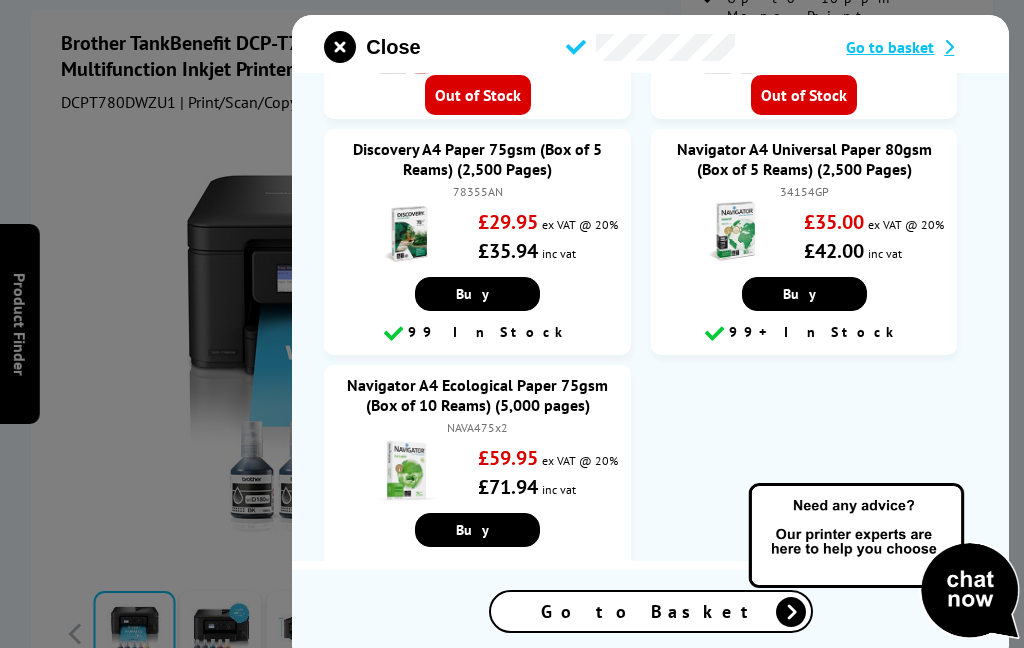 click on "Go to Basket" at bounding box center [651, 611] 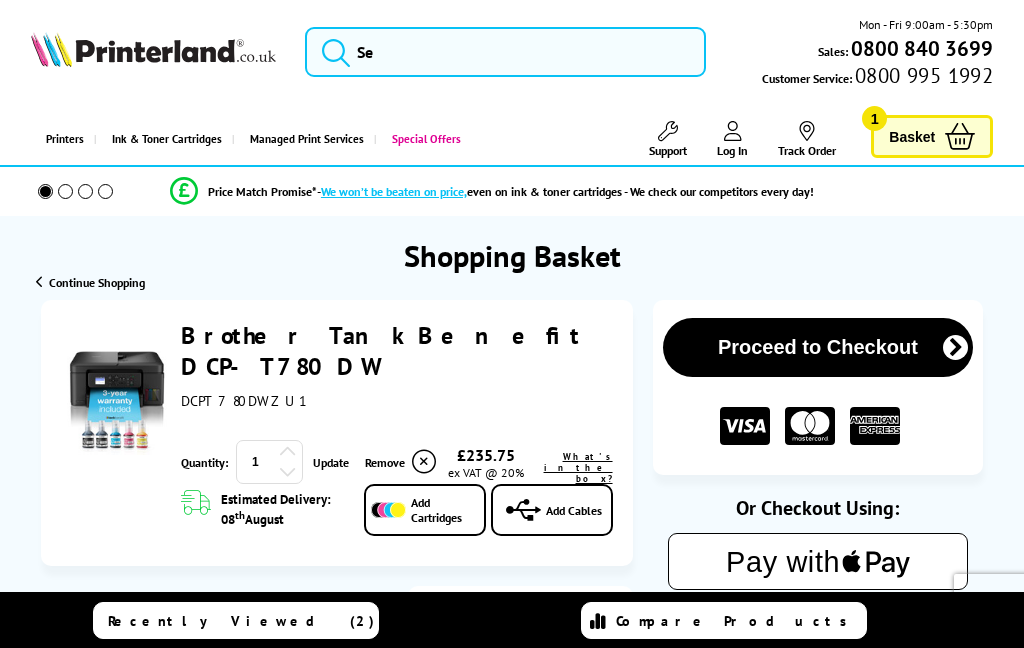 scroll, scrollTop: 0, scrollLeft: 0, axis: both 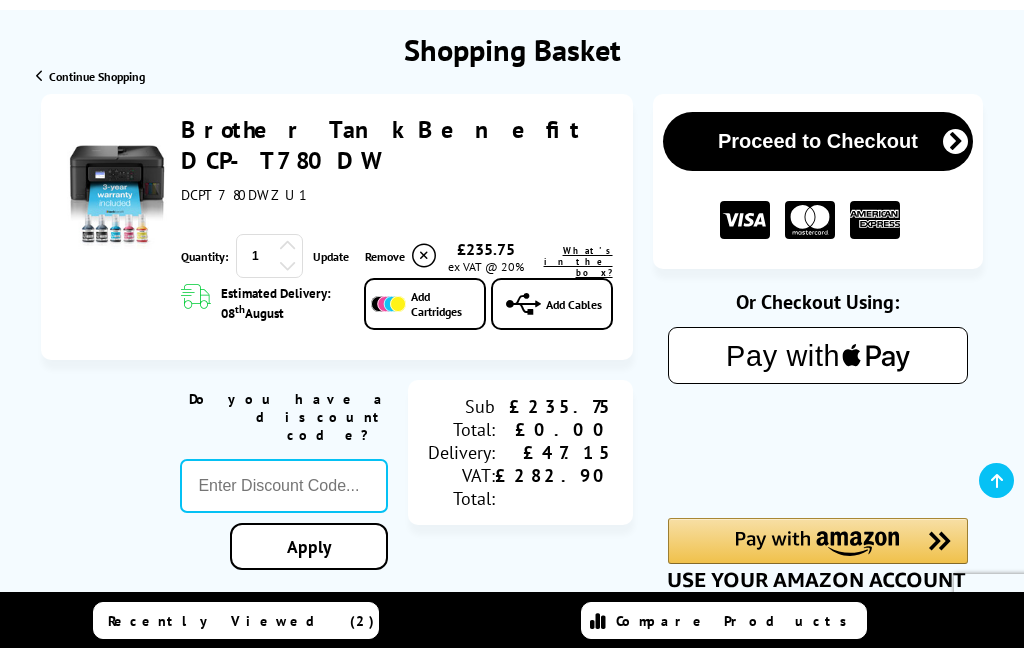 click on "What's in the box?" at bounding box center [578, 261] 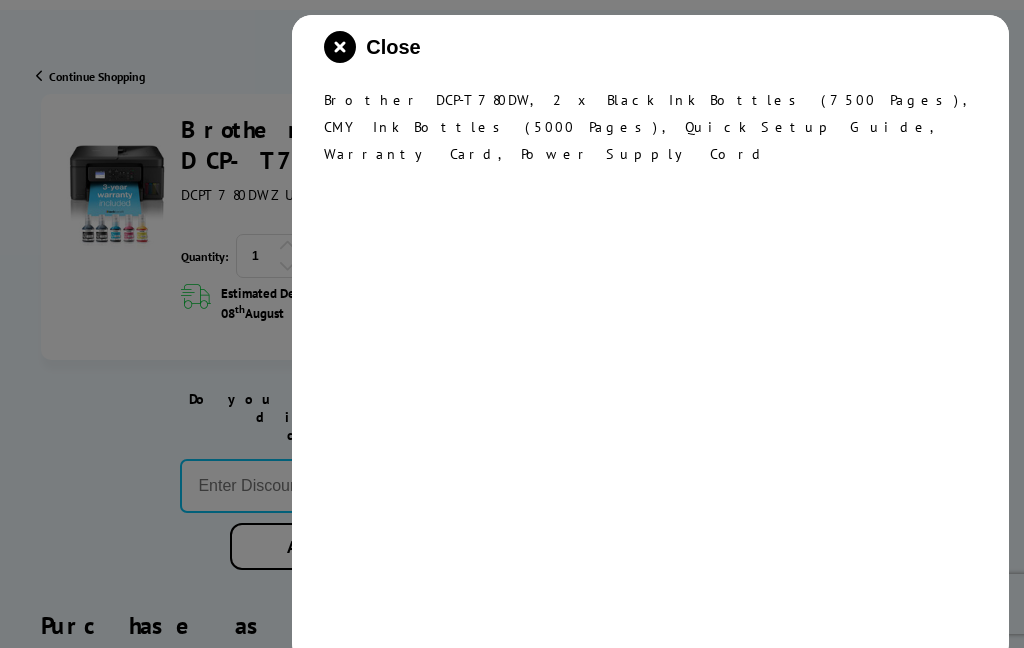 click at bounding box center [512, 324] 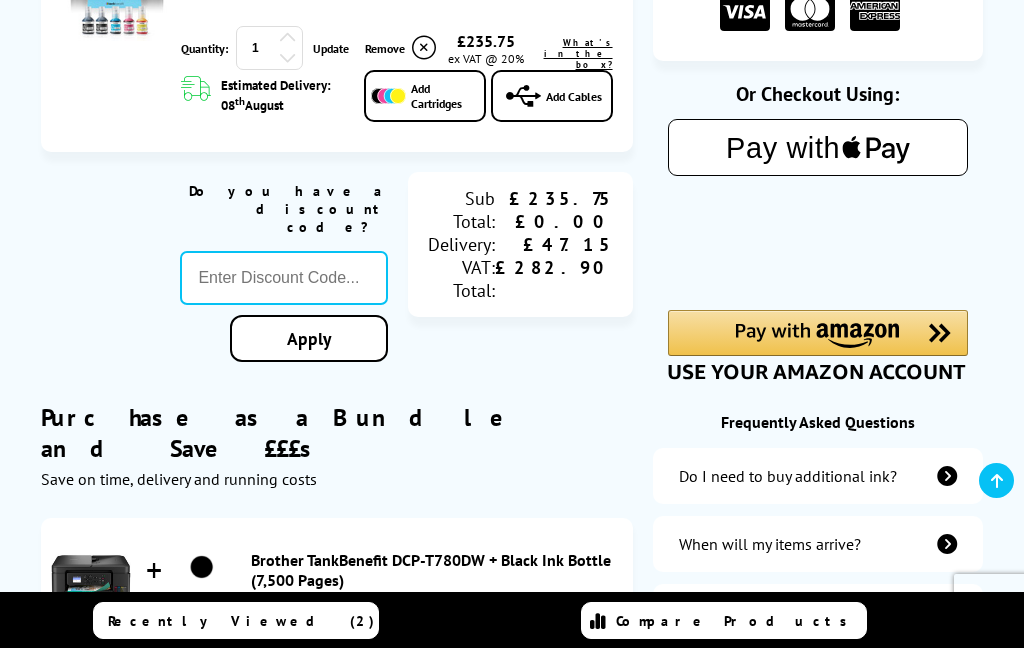 scroll, scrollTop: 413, scrollLeft: 0, axis: vertical 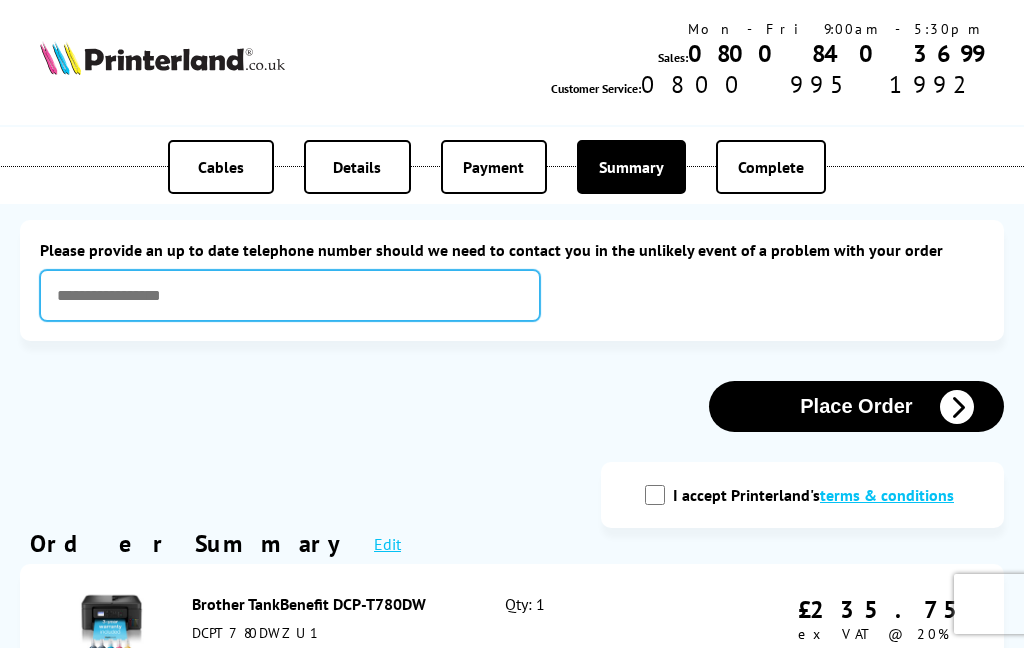click at bounding box center [290, 295] 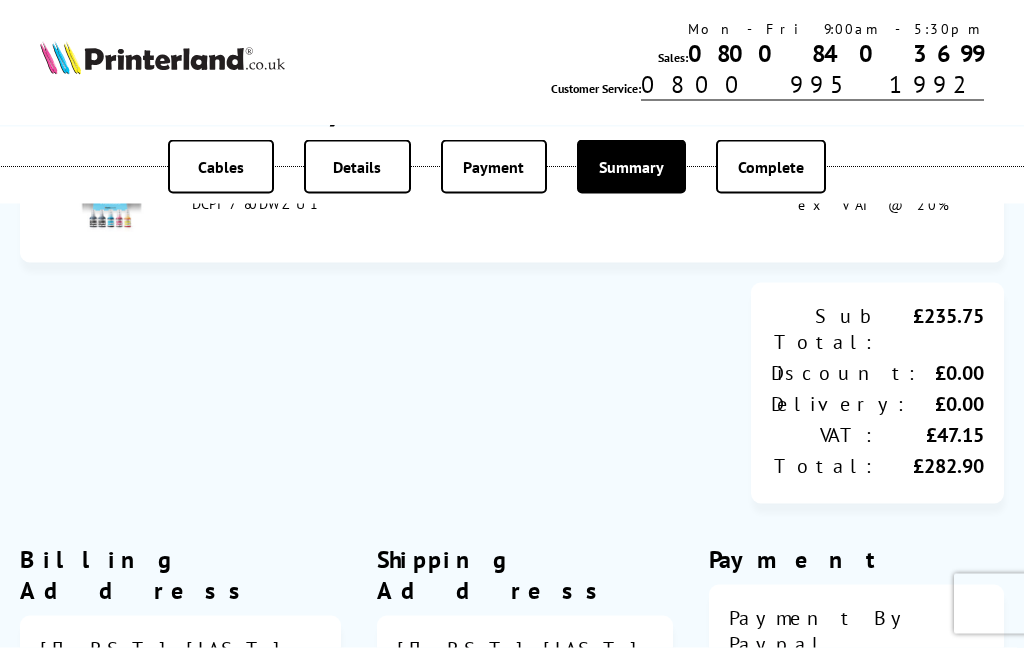 scroll, scrollTop: 430, scrollLeft: 0, axis: vertical 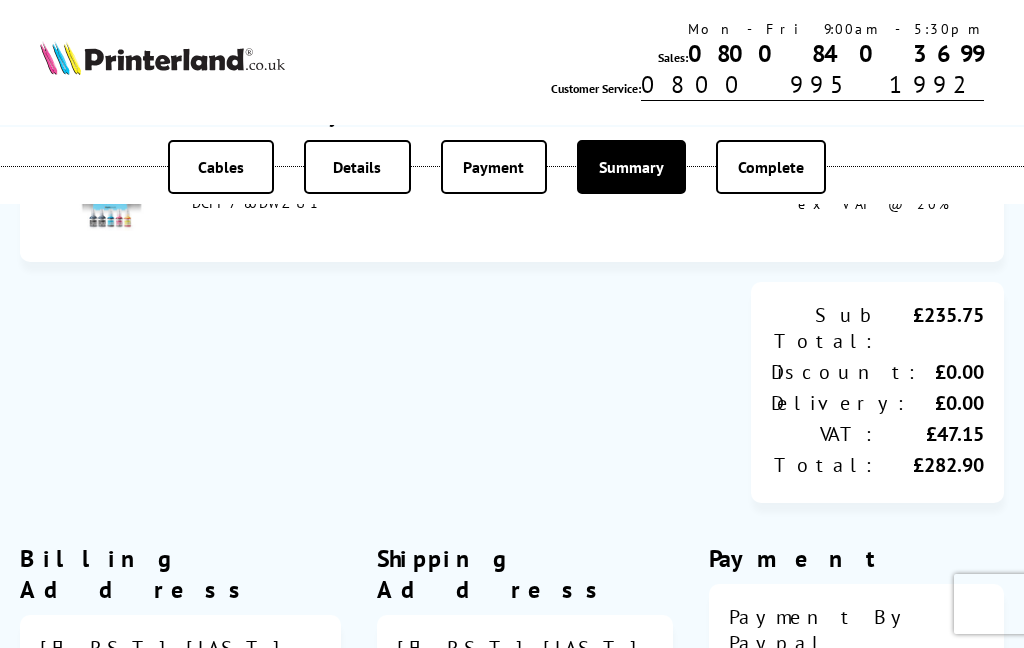 type on "**********" 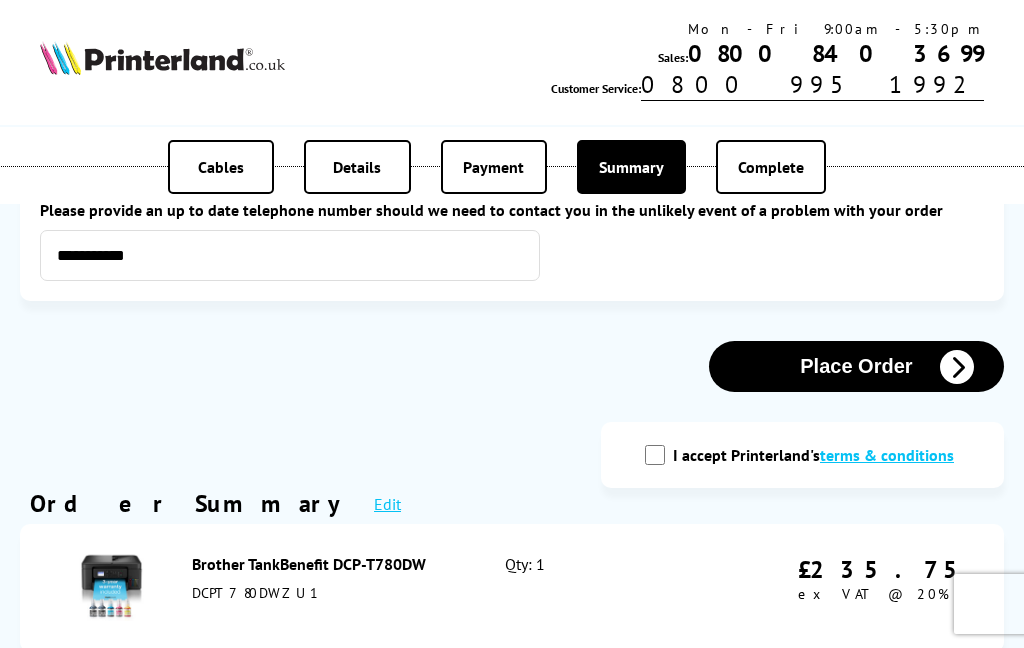 scroll, scrollTop: 0, scrollLeft: 0, axis: both 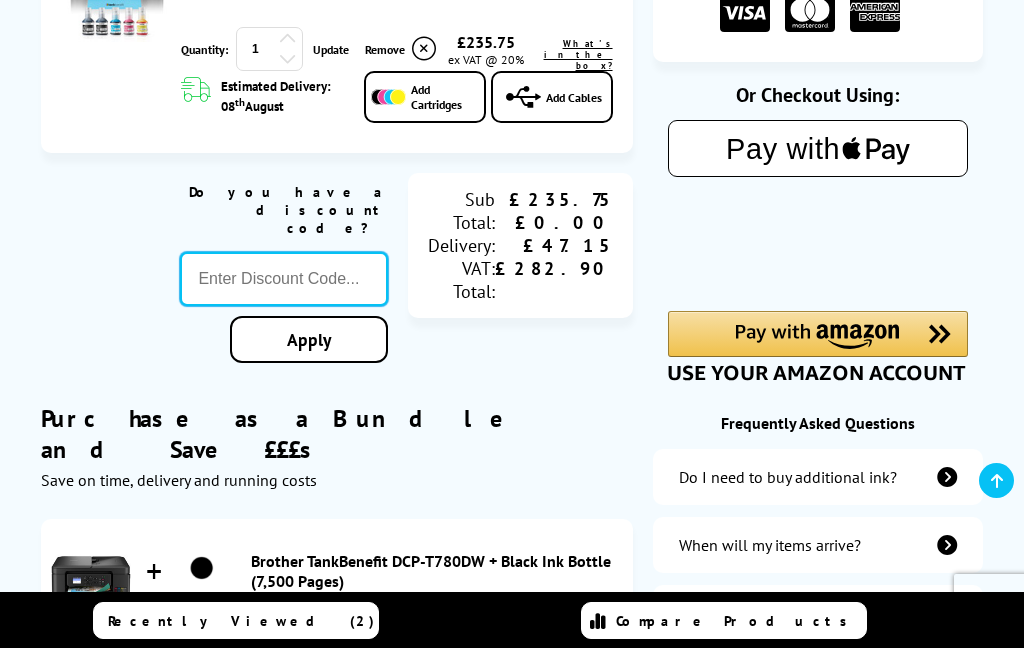 click at bounding box center [283, 279] 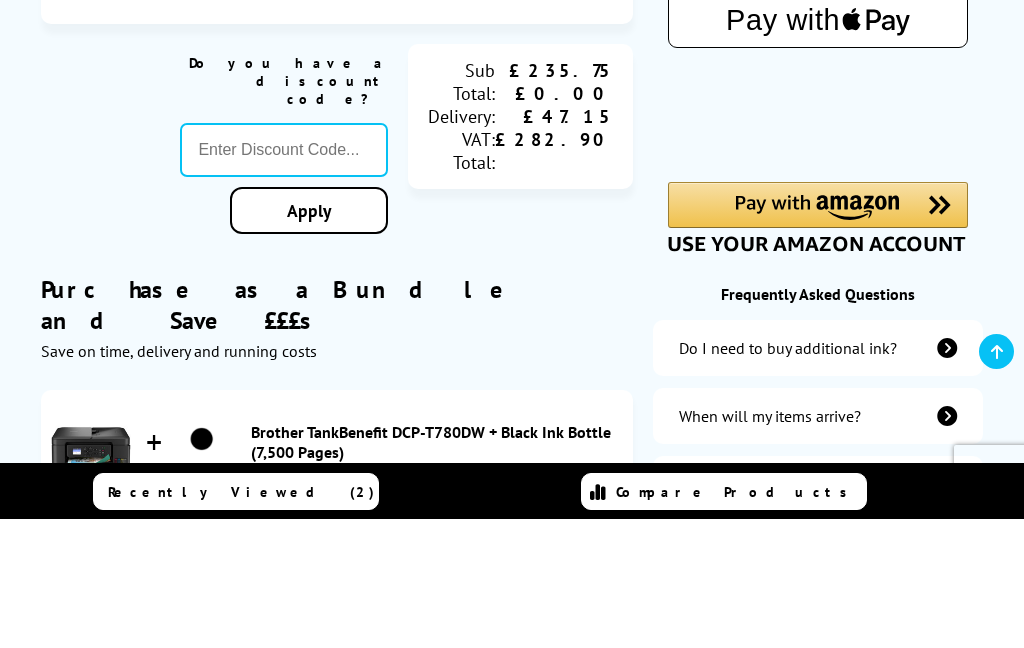 scroll, scrollTop: 542, scrollLeft: 0, axis: vertical 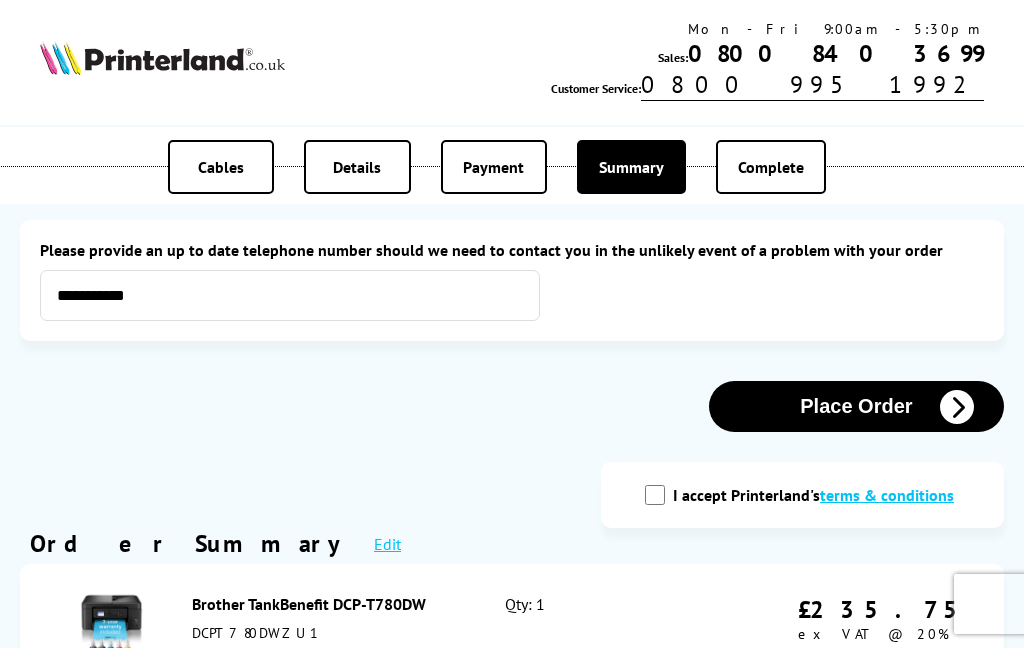 click on "Place Order" at bounding box center [856, 406] 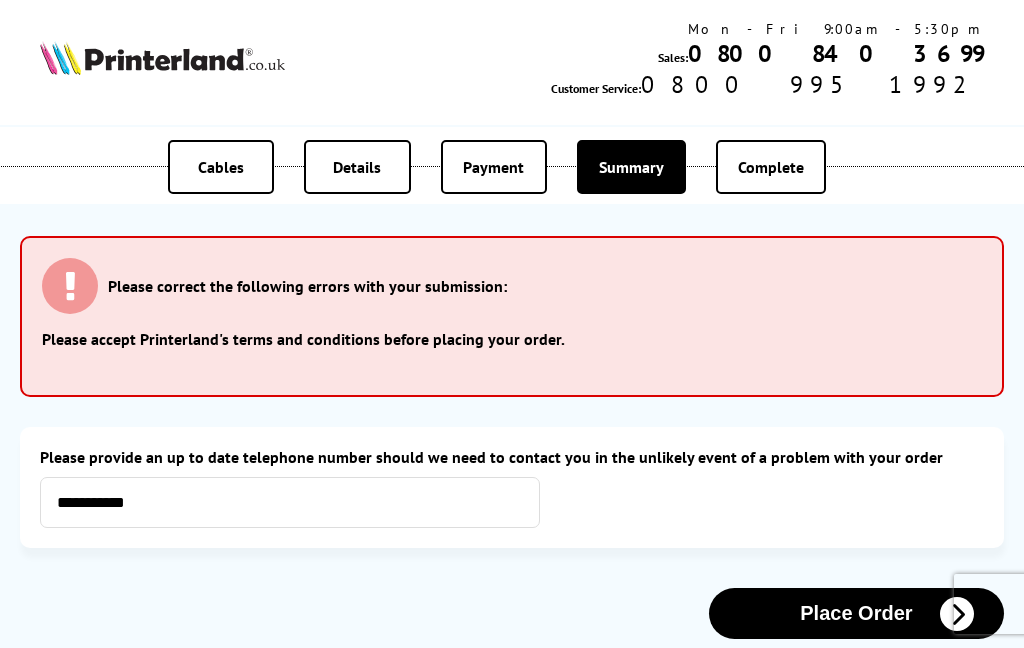 scroll, scrollTop: 0, scrollLeft: 0, axis: both 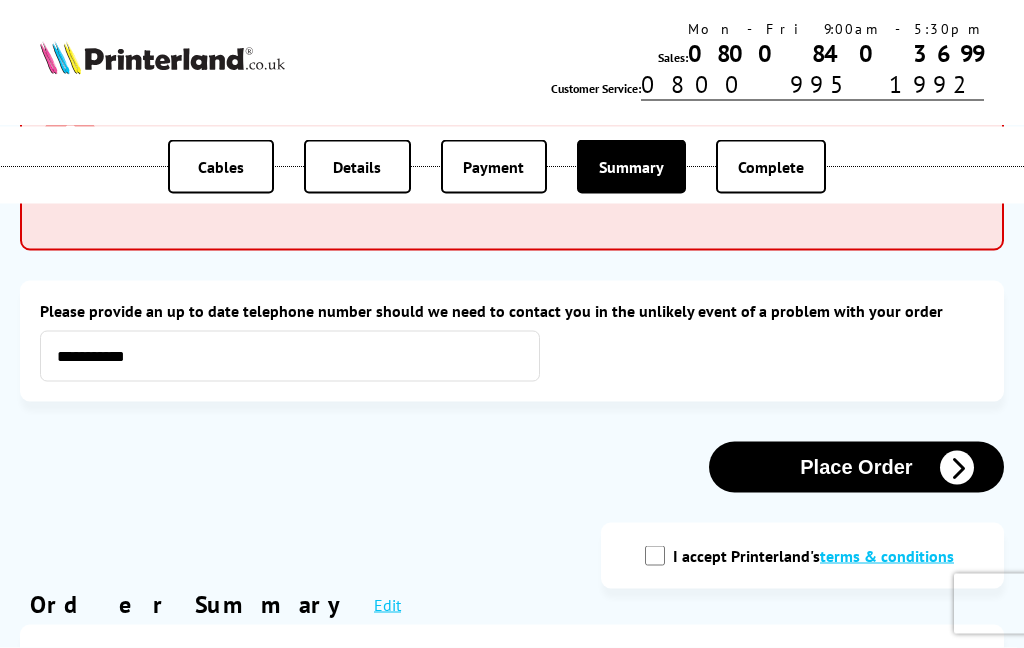 click on "I accept Printerland's  terms & conditions" at bounding box center (655, 556) 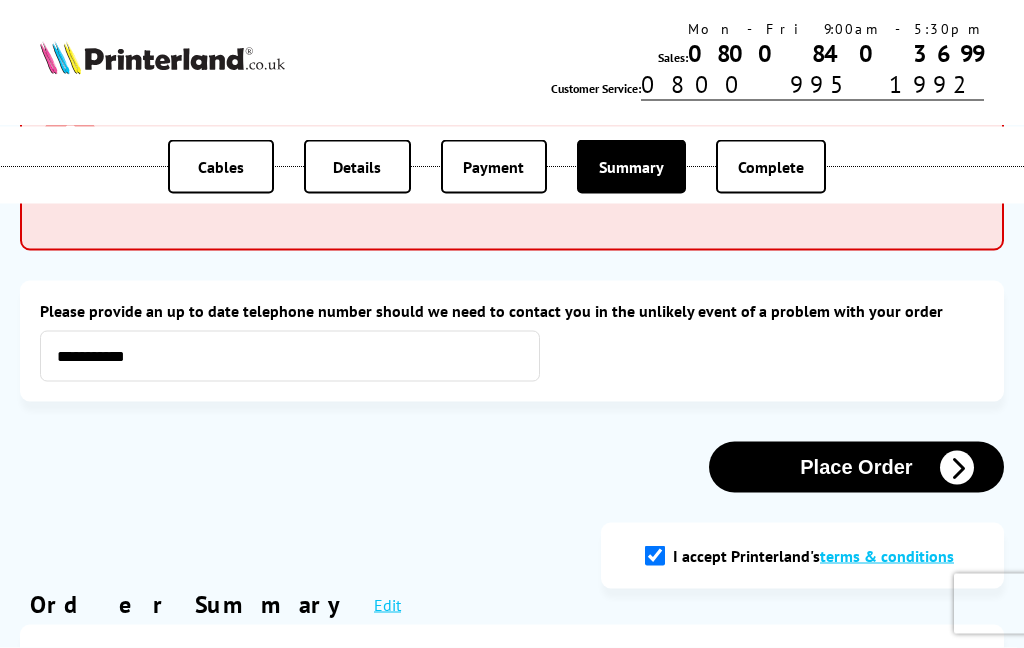 click at bounding box center (957, 468) 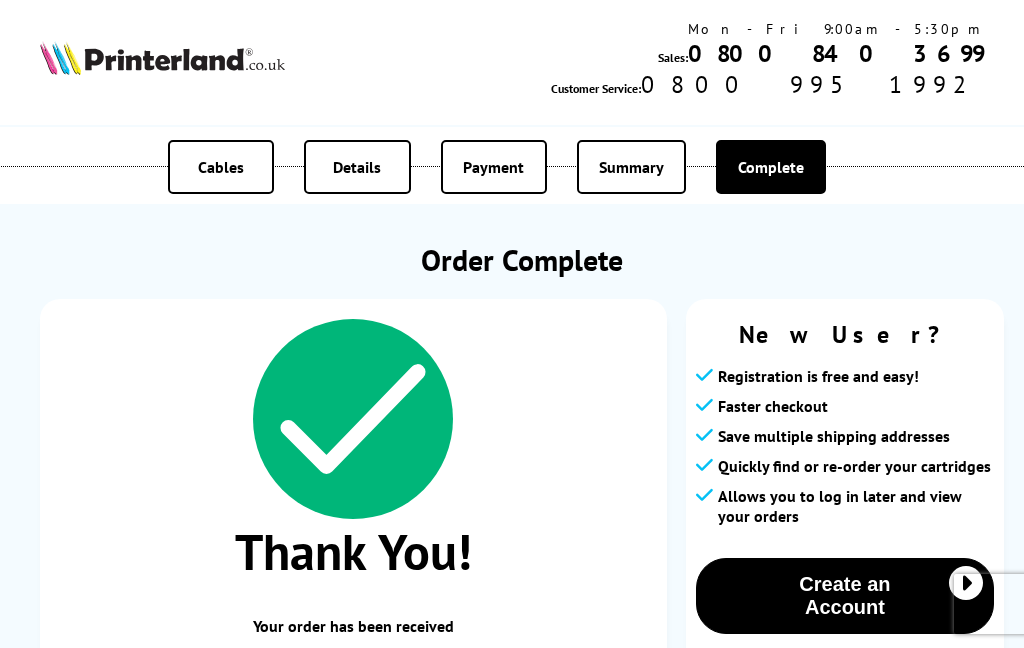 scroll, scrollTop: 0, scrollLeft: 0, axis: both 